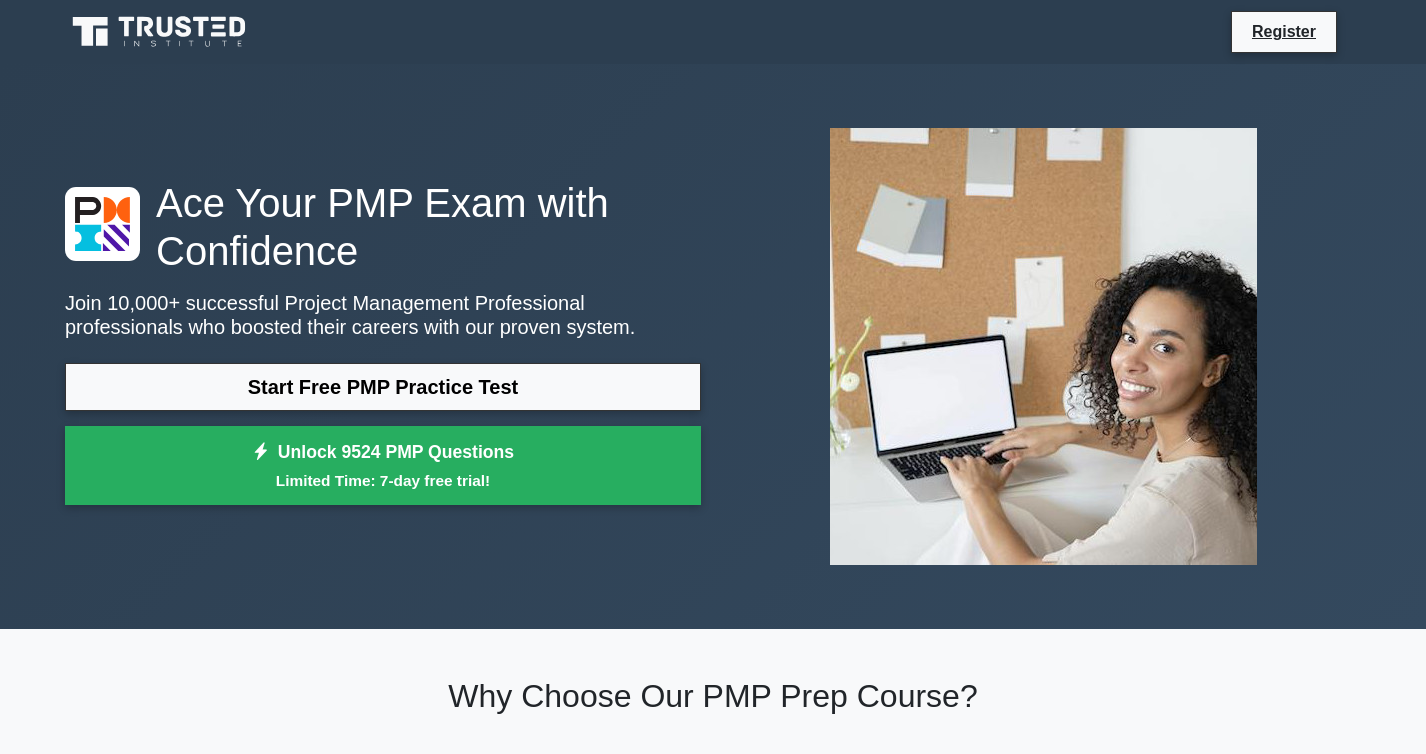 scroll, scrollTop: 0, scrollLeft: 0, axis: both 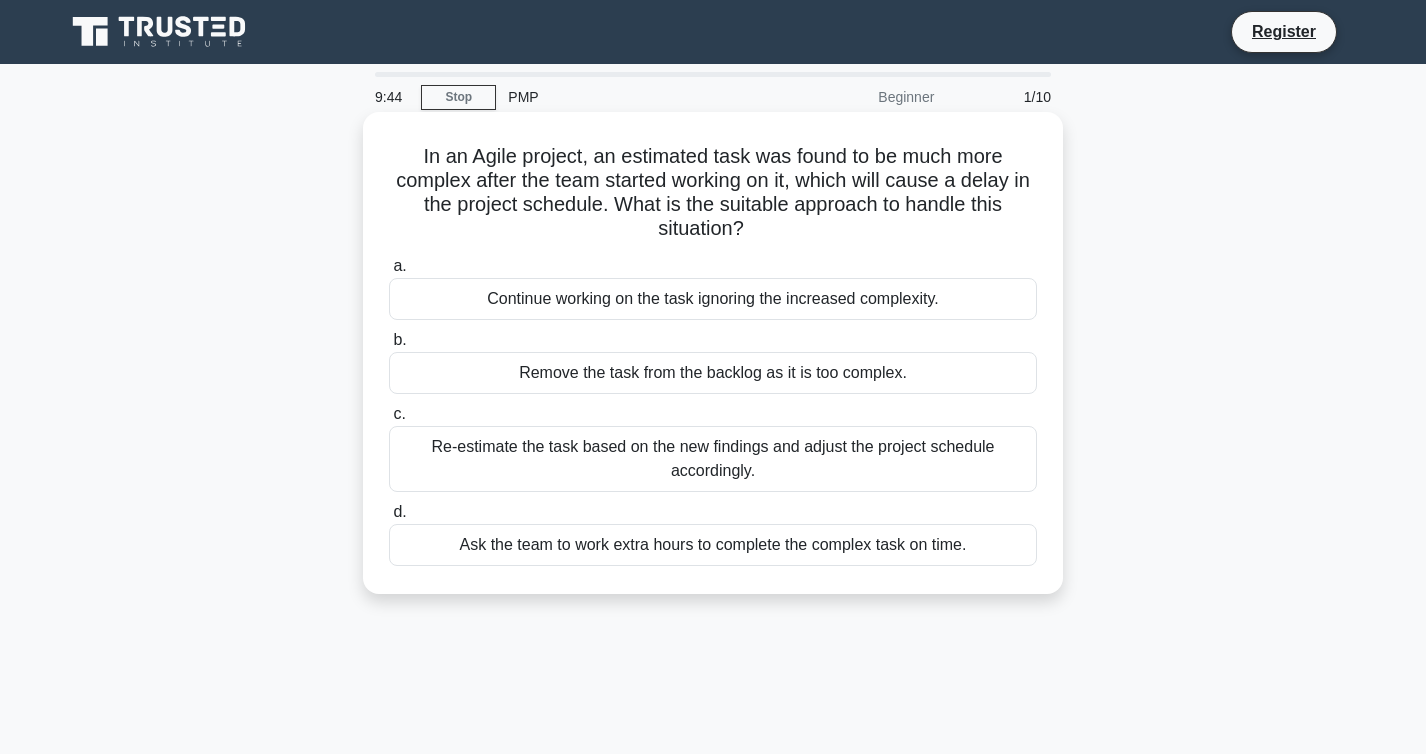 click on "Re-estimate the task based on the new findings and adjust the project schedule accordingly." at bounding box center (713, 459) 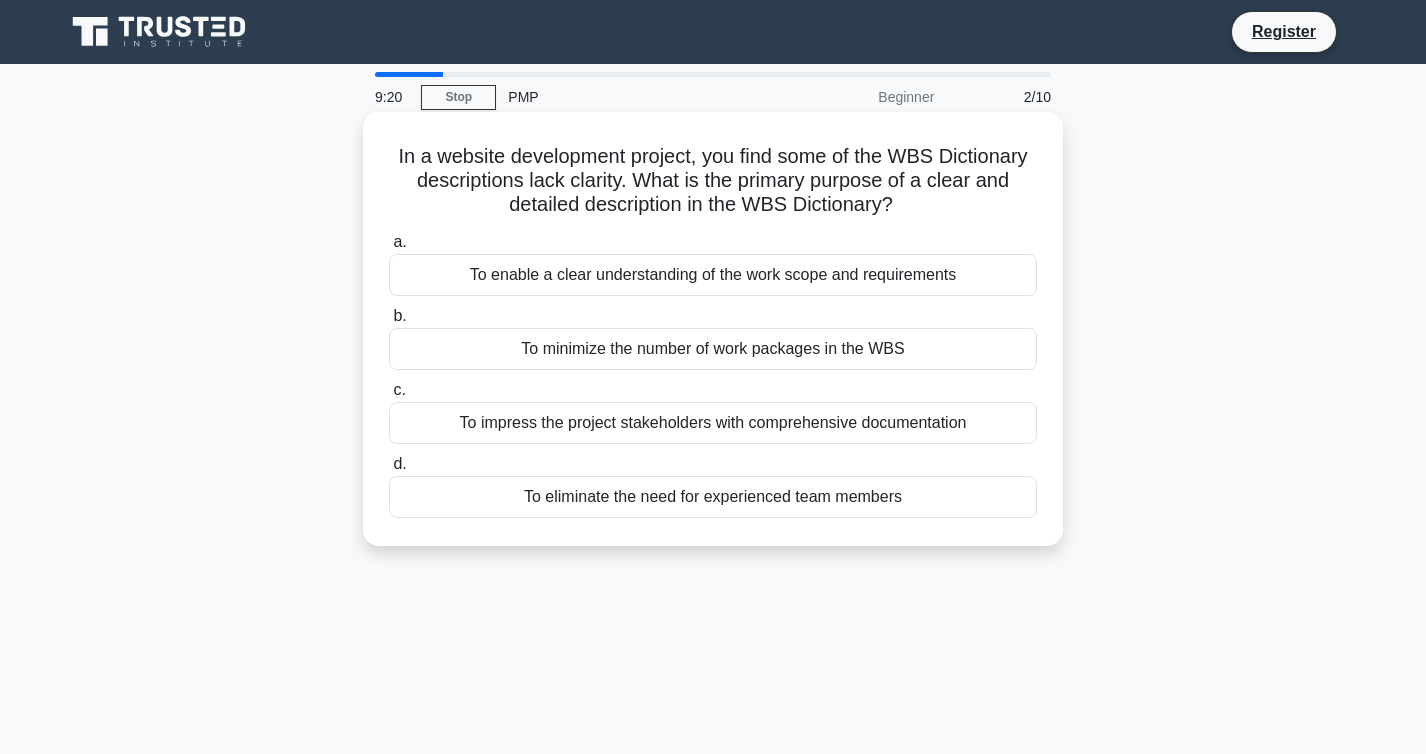 click on "To enable a clear understanding of the work scope and requirements" at bounding box center [713, 275] 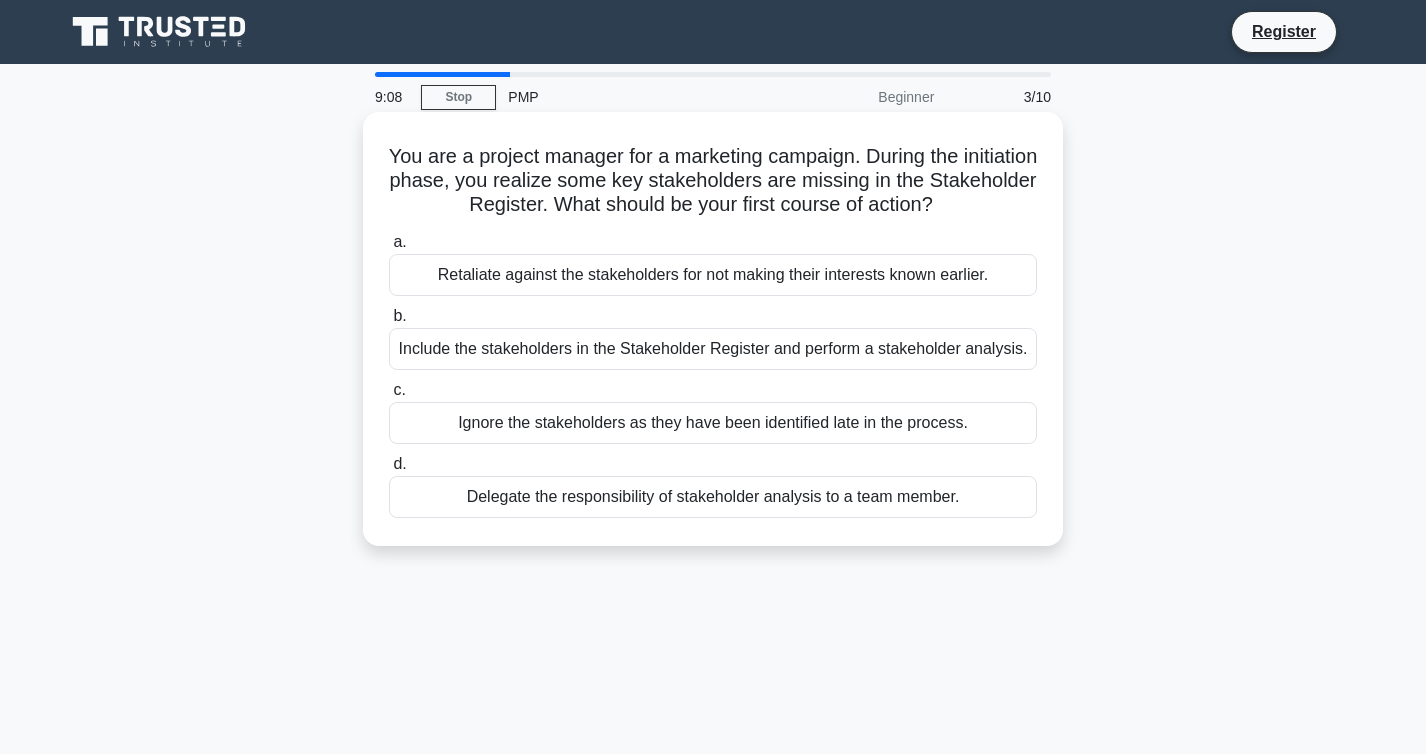 click on "Include the stakeholders in the Stakeholder Register and perform a stakeholder analysis." at bounding box center (713, 349) 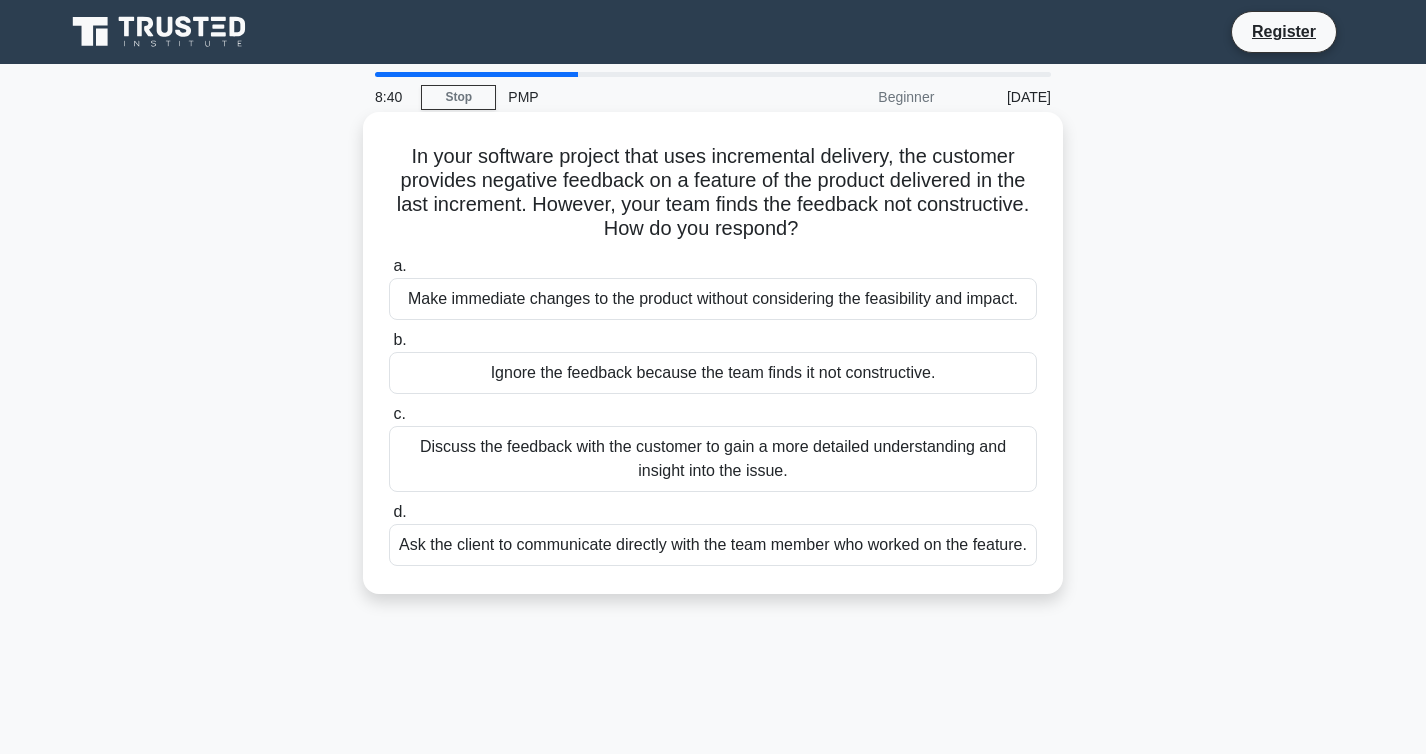 click on "Discuss the feedback with the customer to gain a more detailed understanding and insight into the issue." at bounding box center [713, 459] 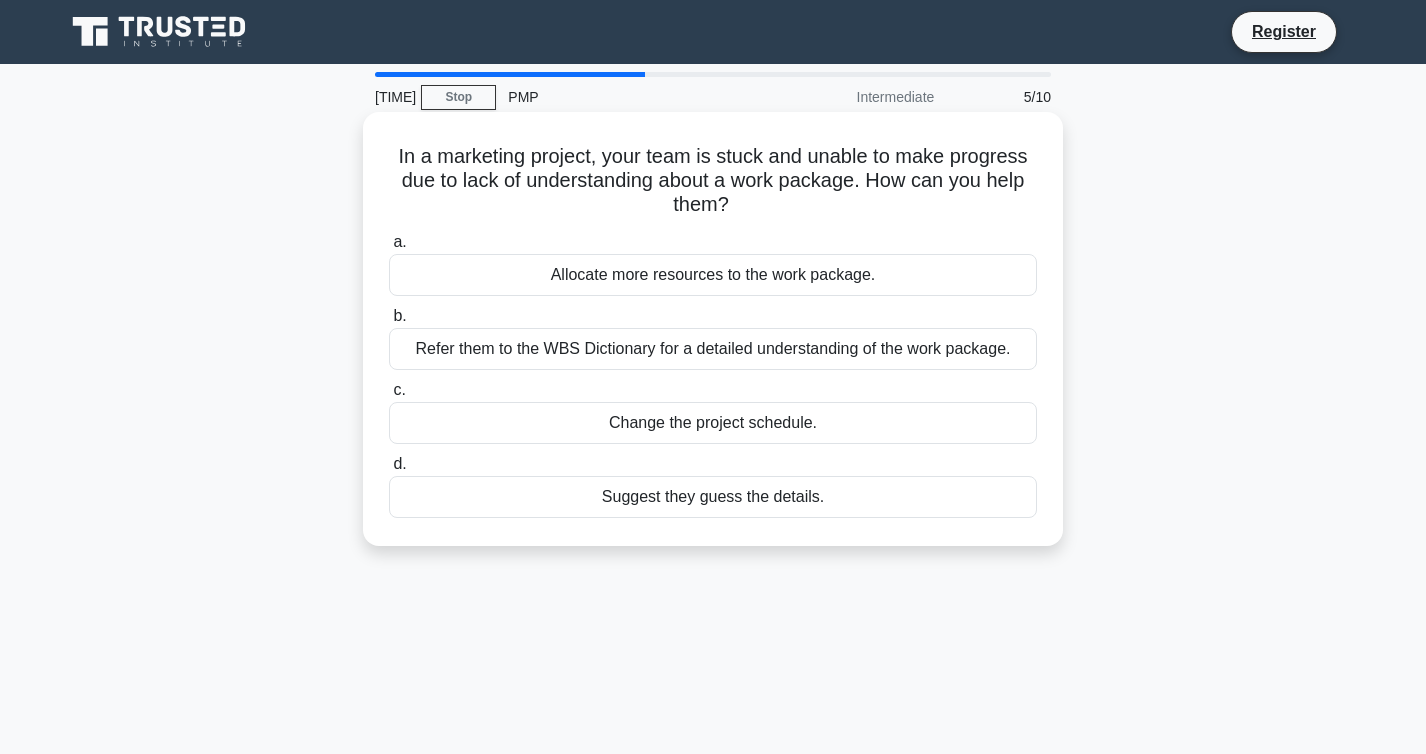 click on "Refer them to the WBS Dictionary for a detailed understanding of the work package." at bounding box center [713, 349] 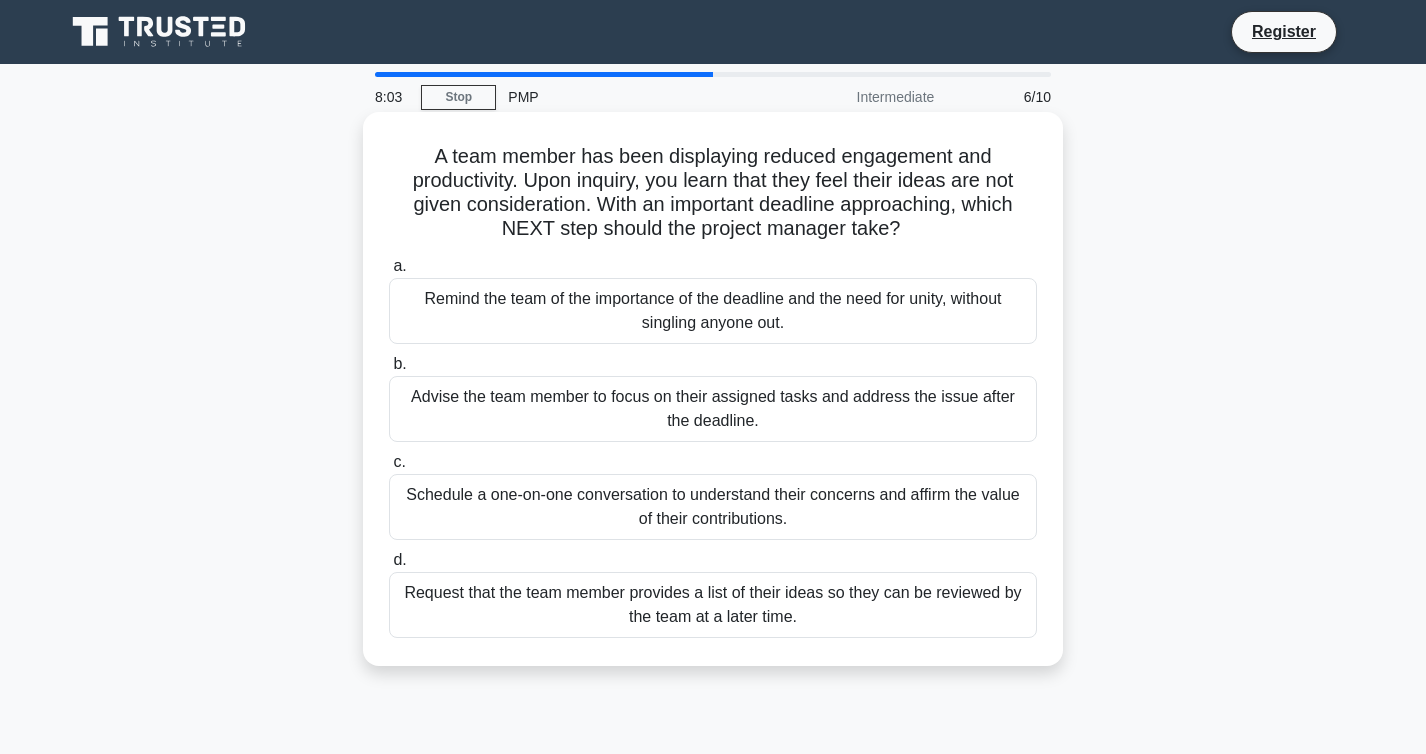 click on "Schedule a one-on-one conversation to understand their concerns and affirm the value of their contributions." at bounding box center (713, 507) 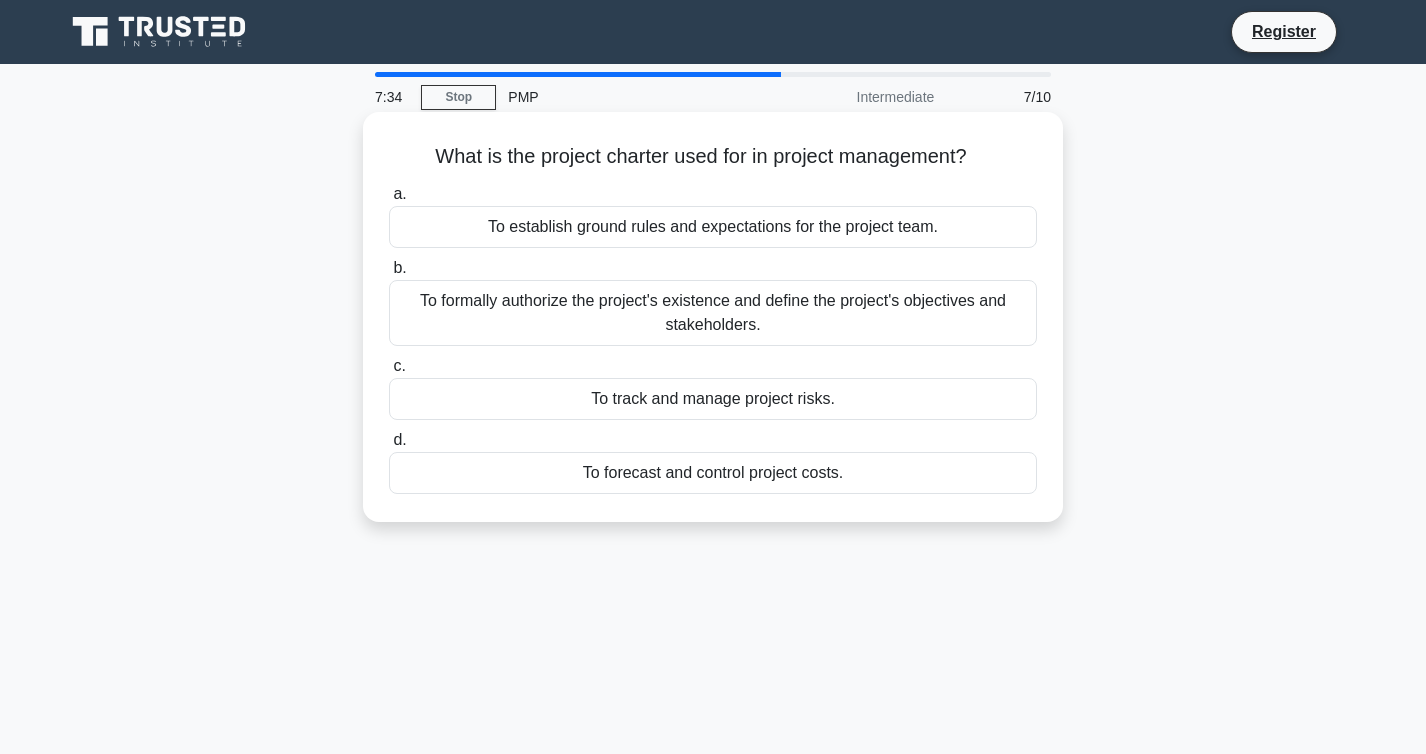 click on "To establish ground rules and expectations for the project team." at bounding box center (713, 227) 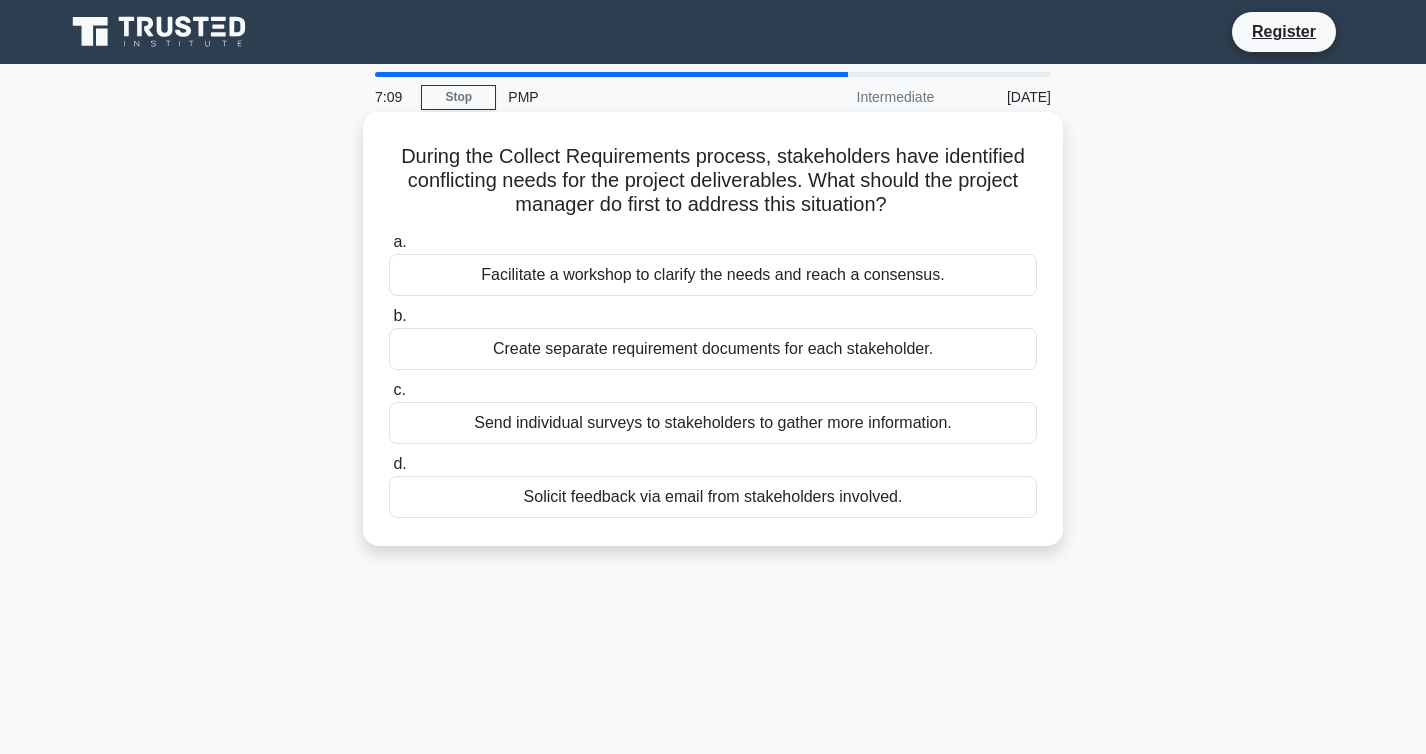 click on "Facilitate a workshop to clarify the needs and reach a consensus." at bounding box center [713, 275] 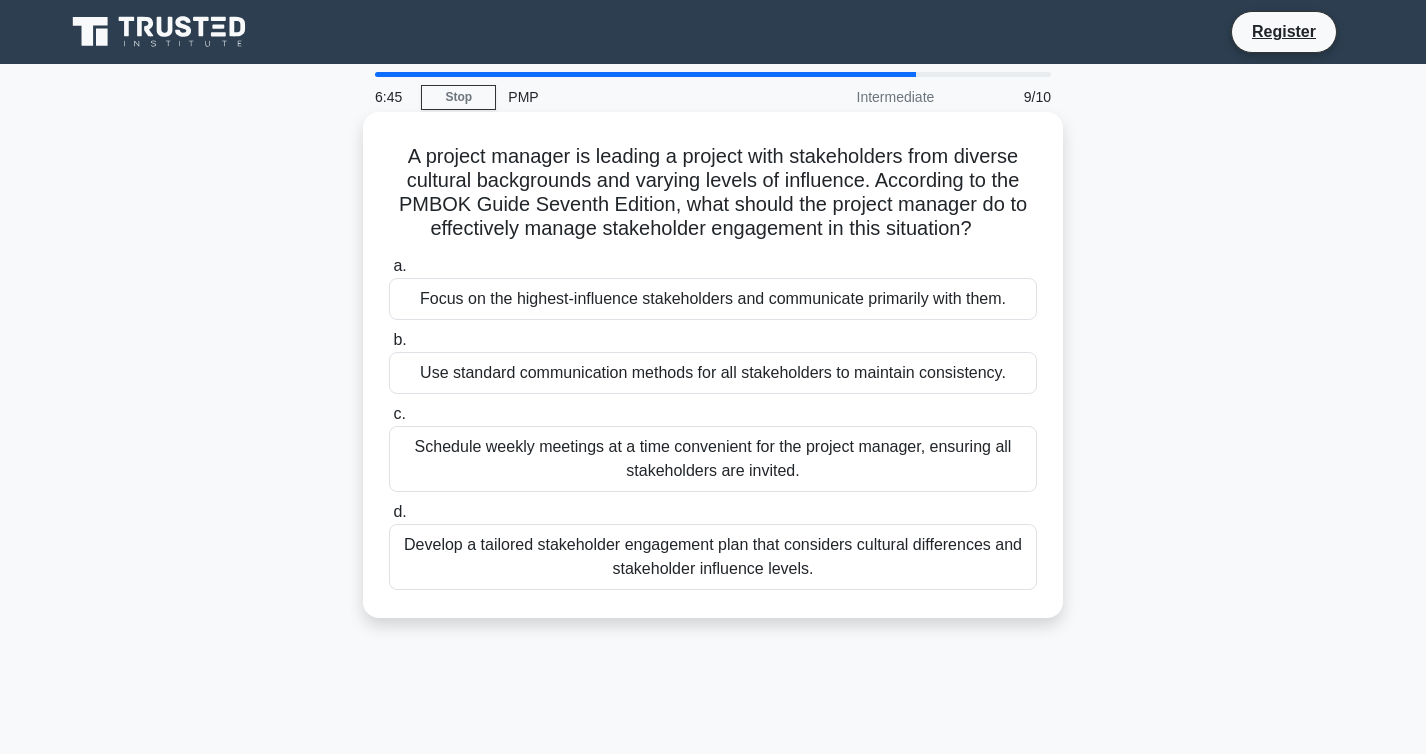 click on "Develop a tailored stakeholder engagement plan that considers cultural differences and stakeholder influence levels." at bounding box center [713, 557] 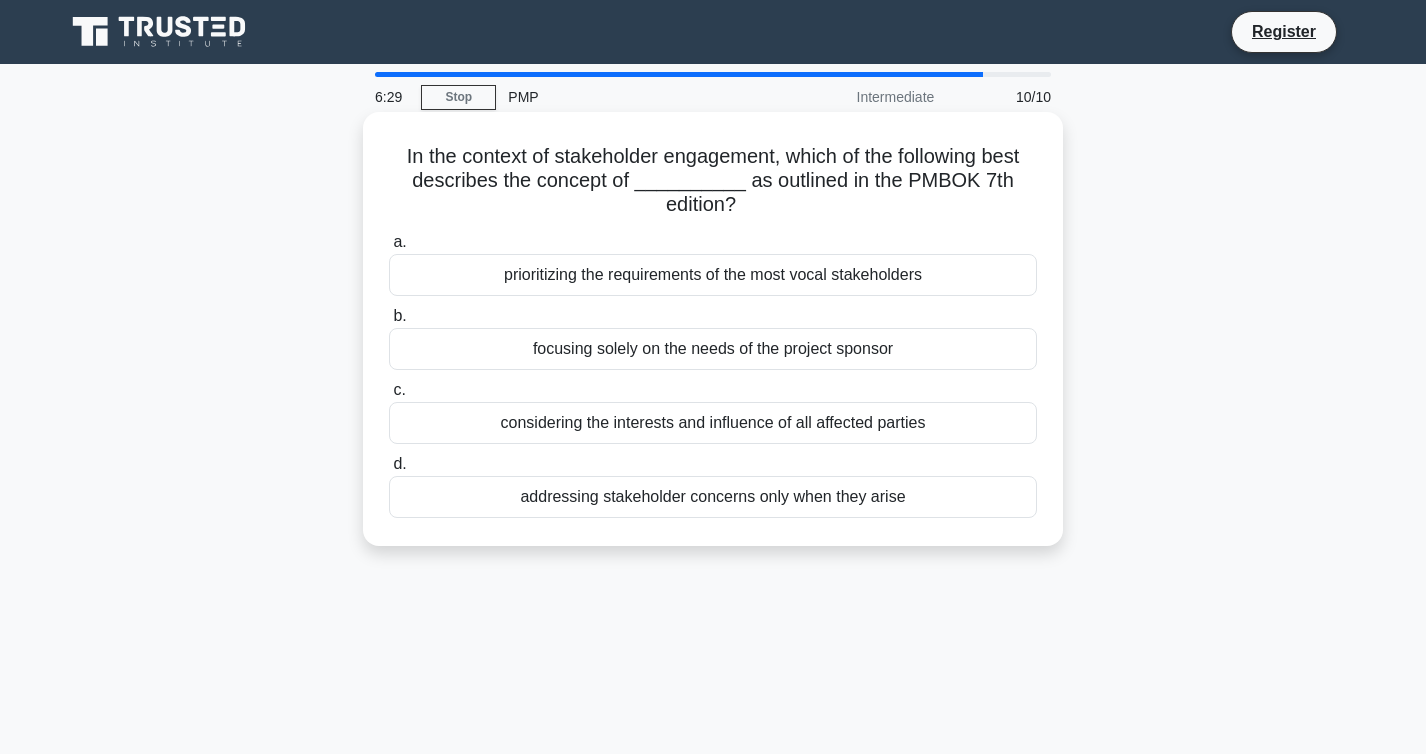click on "considering the interests and influence of all affected parties" at bounding box center (713, 423) 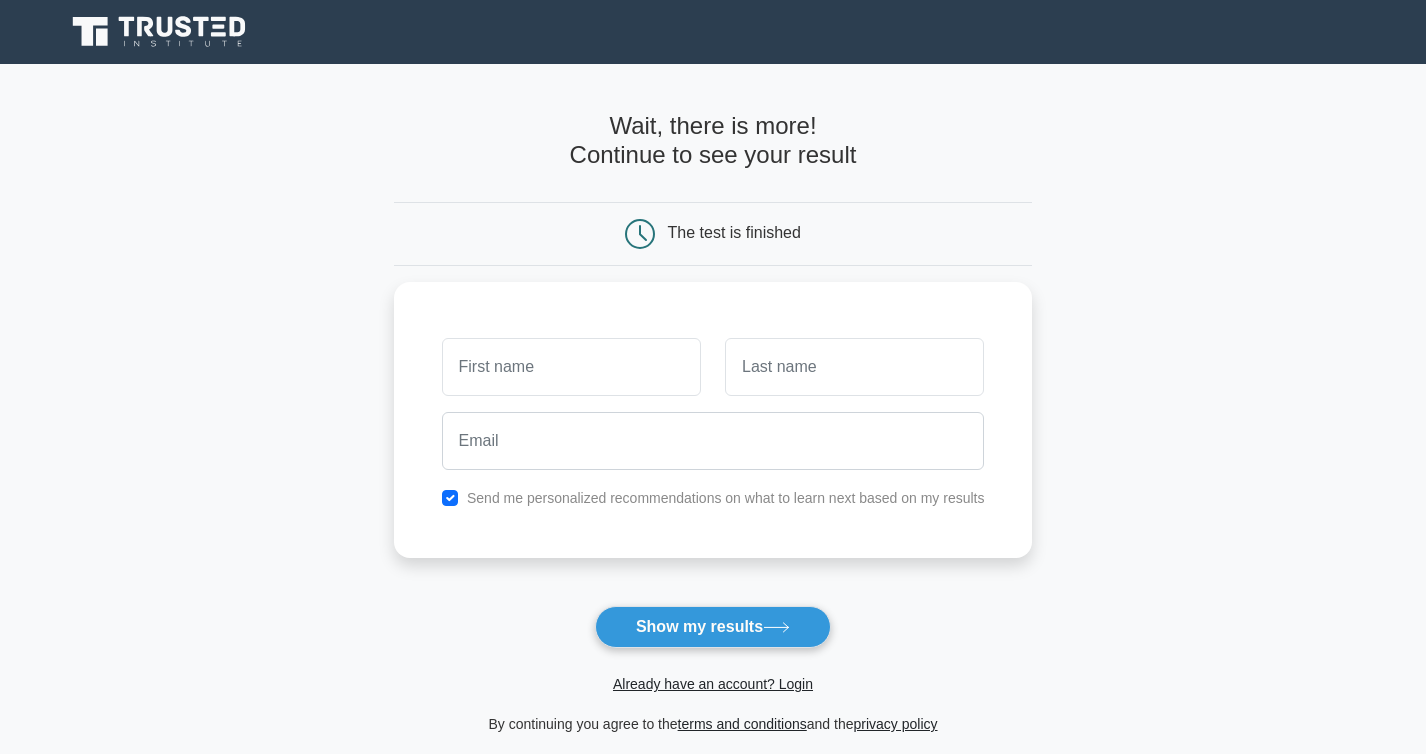 scroll, scrollTop: 0, scrollLeft: 0, axis: both 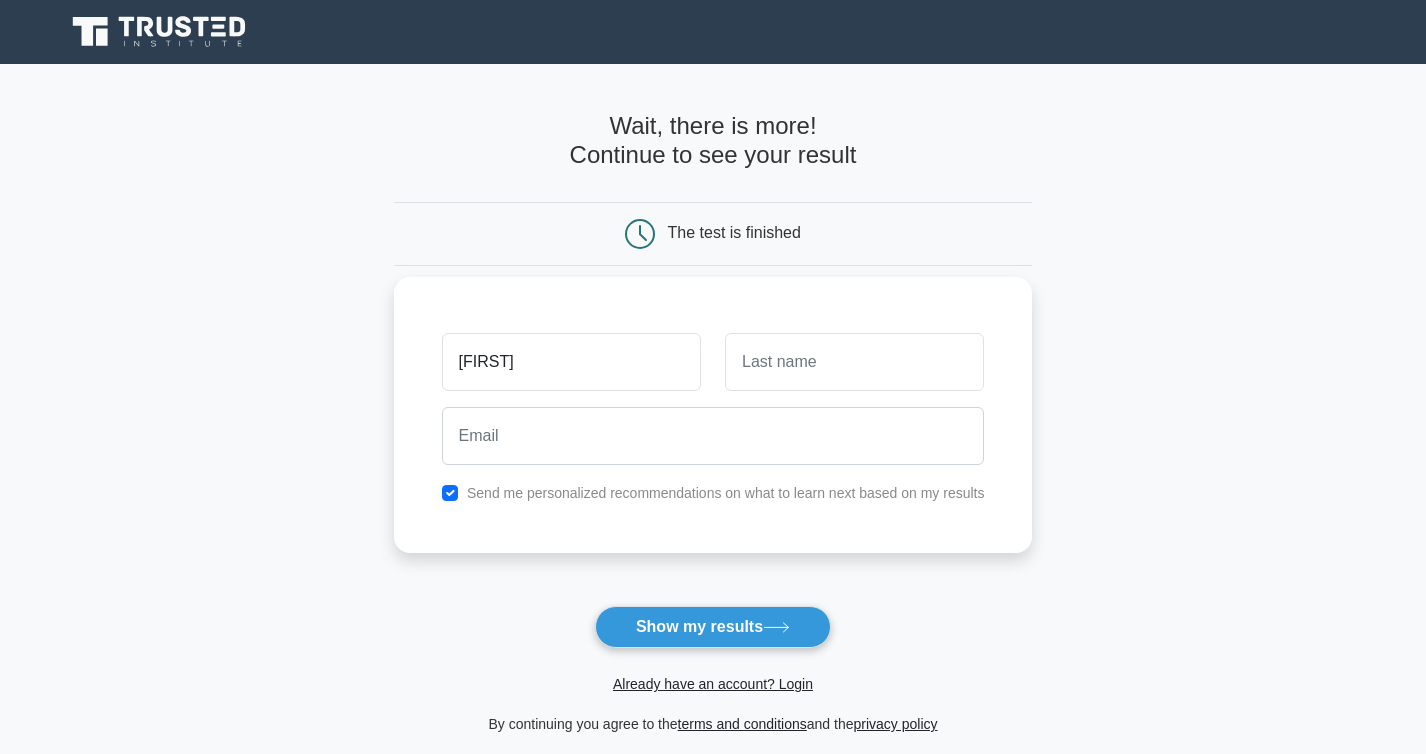 type on "[FIRST]" 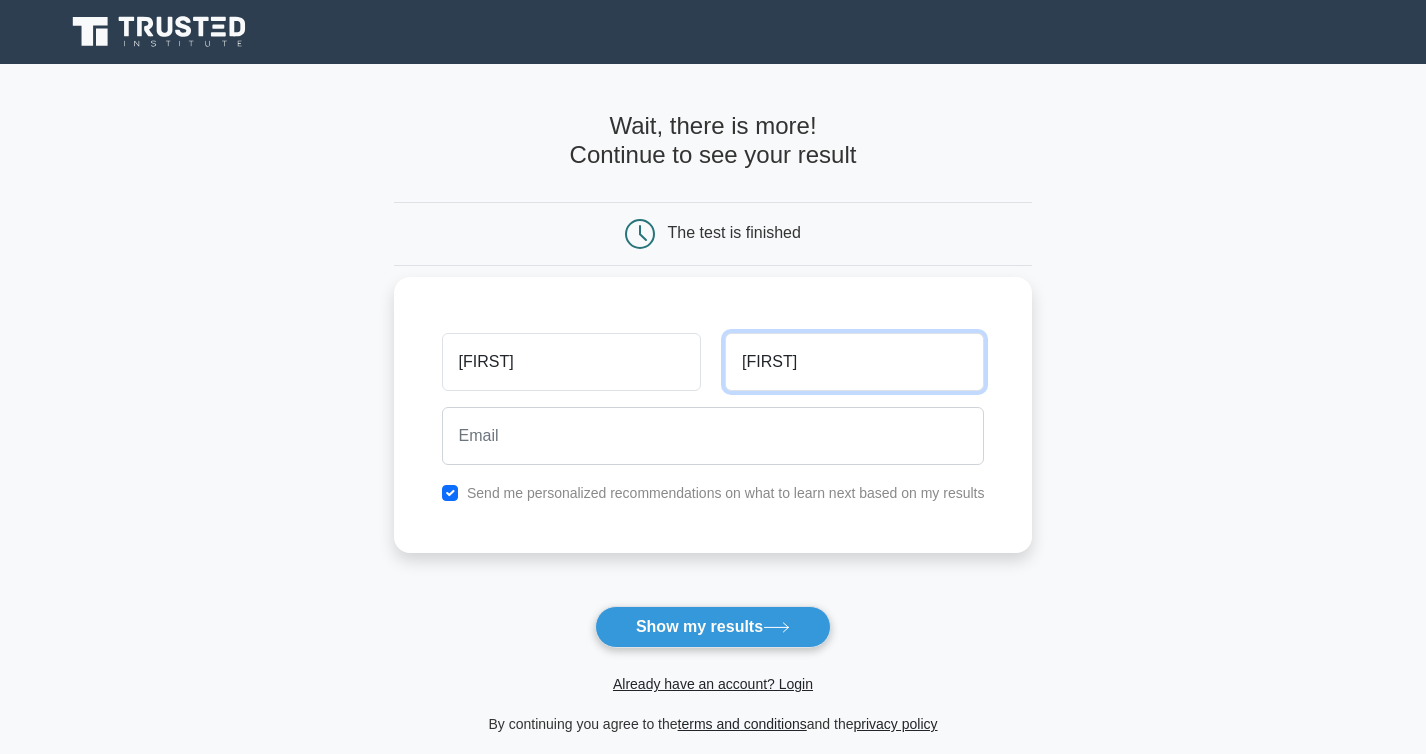type on "Abubakr" 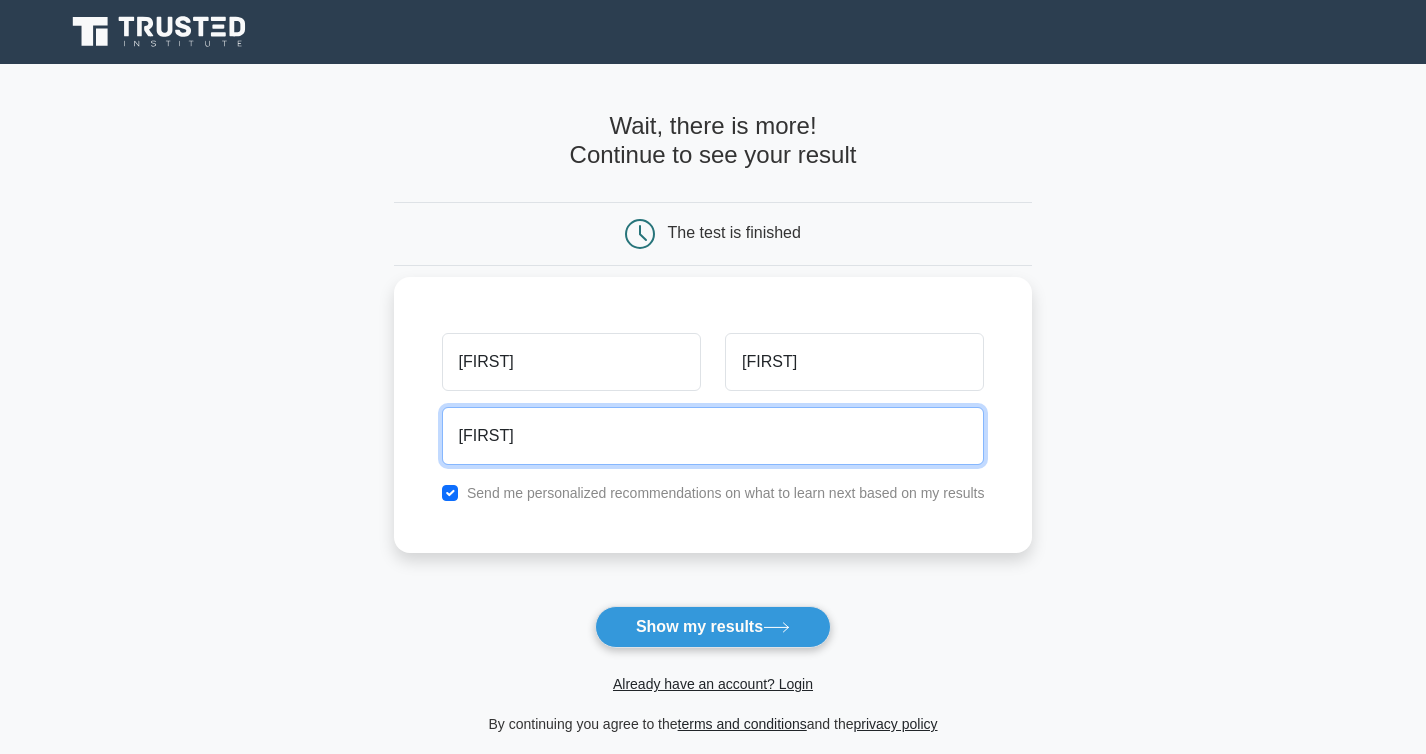 type on "amreda.19@gmail.com" 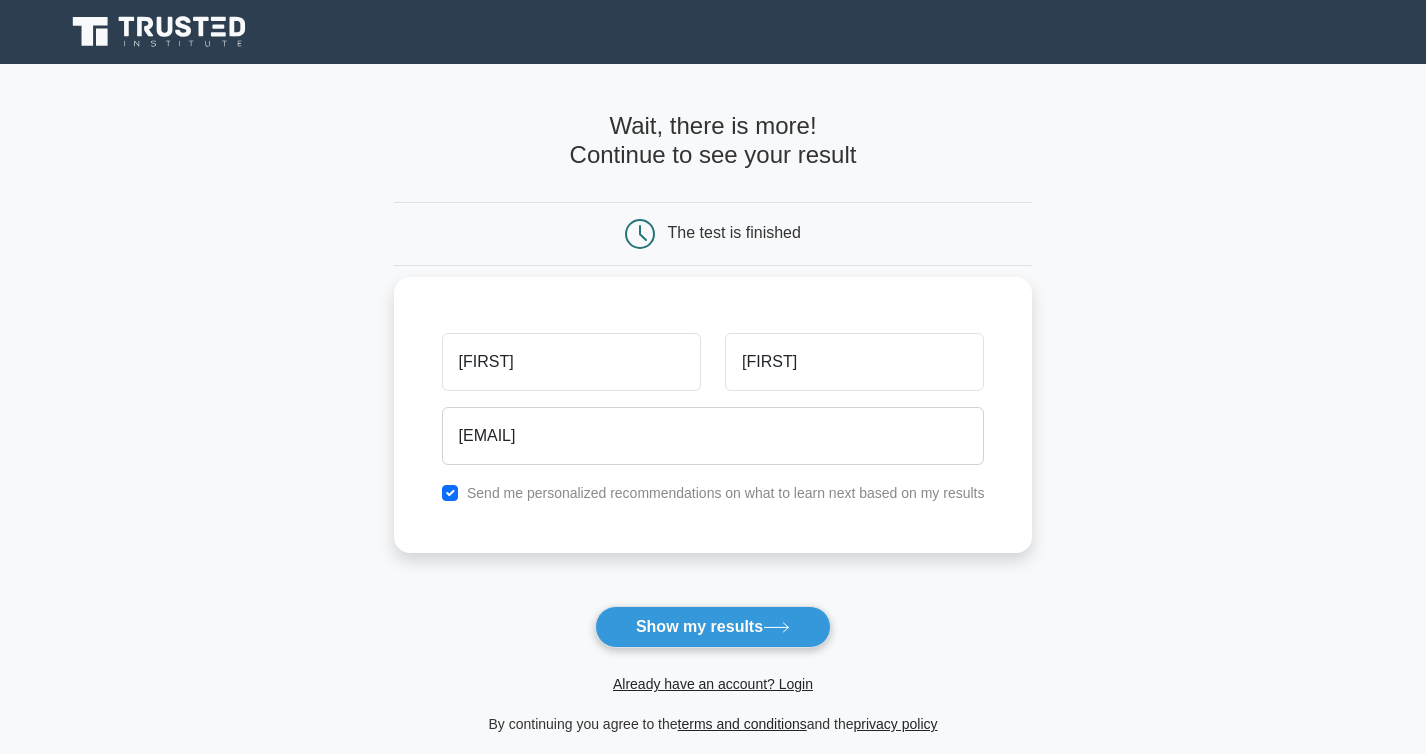 click on "Send me personalized recommendations on what to learn next based on my results" at bounding box center [726, 493] 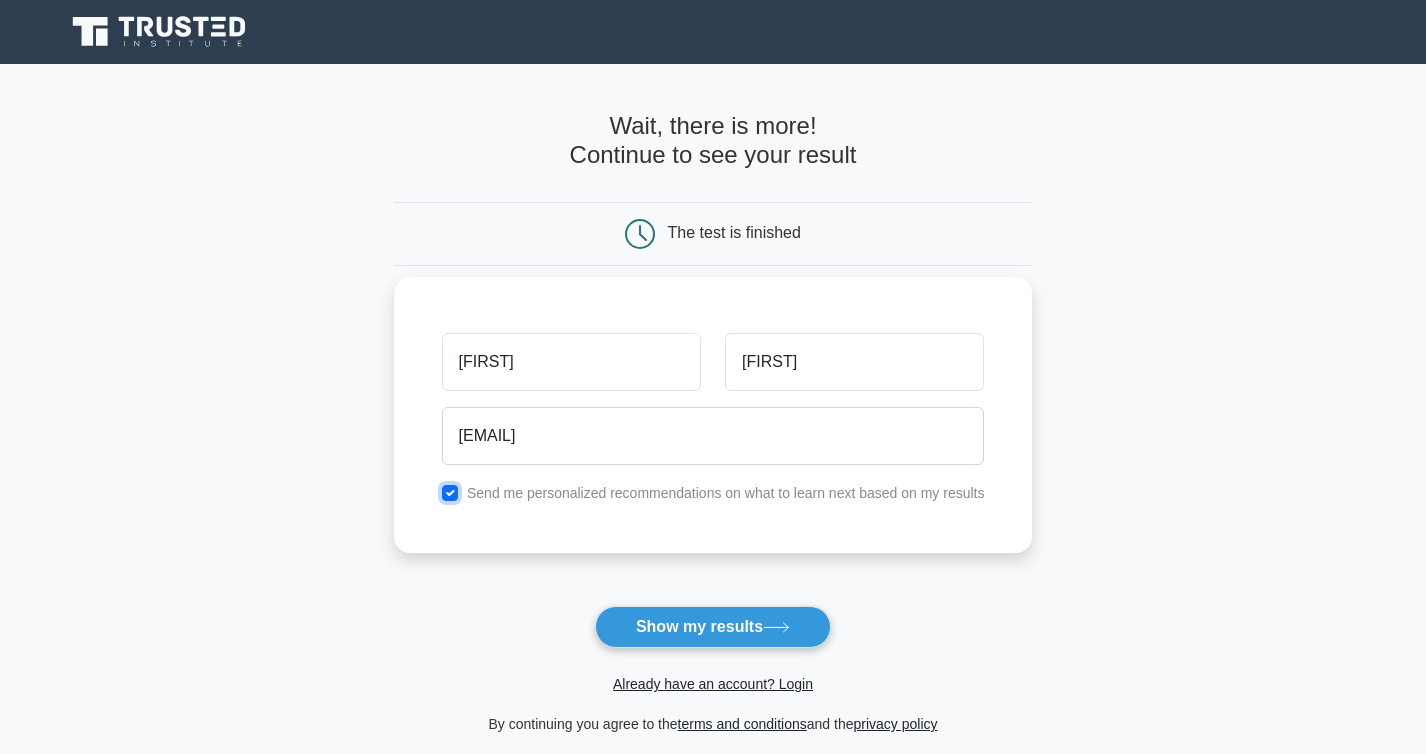 click at bounding box center (450, 493) 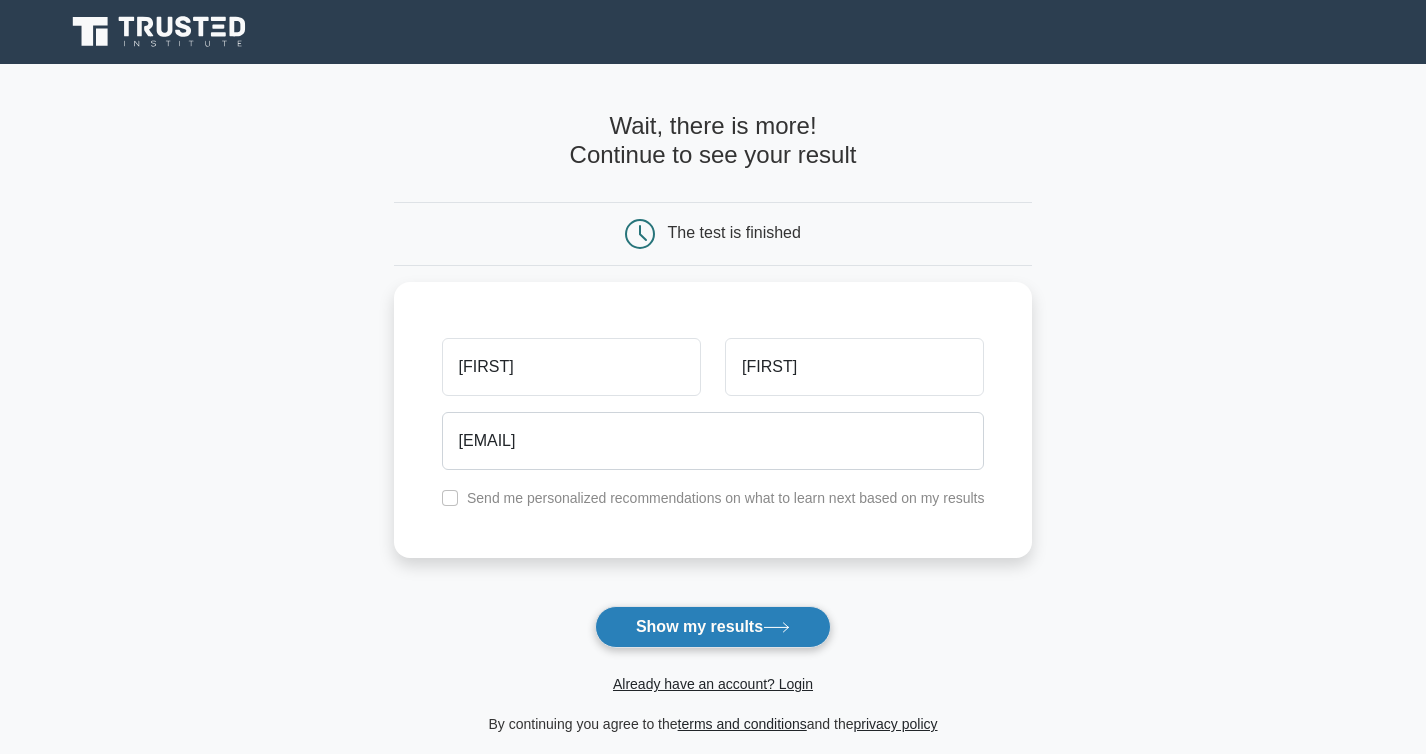 click on "Show my results" at bounding box center (713, 627) 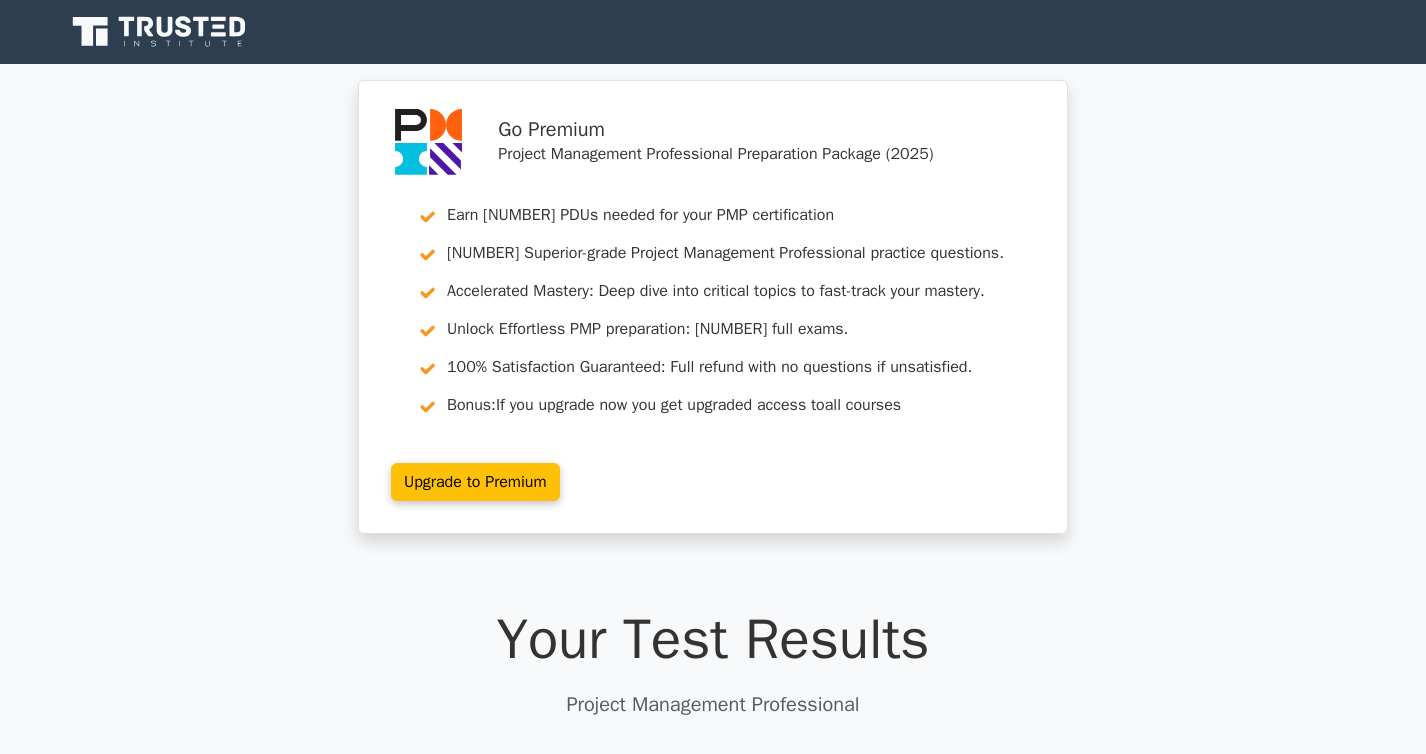 scroll, scrollTop: 0, scrollLeft: 0, axis: both 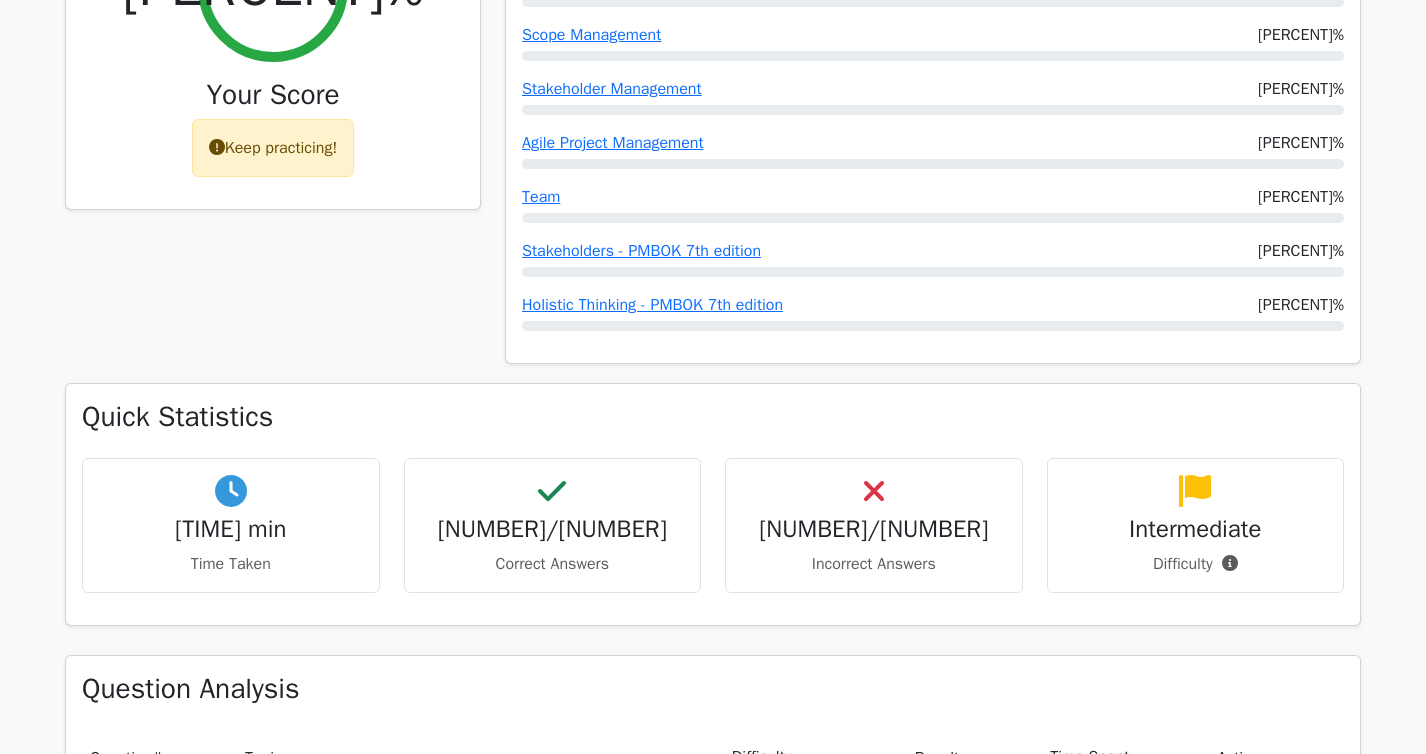 click on "[NUMBER]/[NUMBER]" at bounding box center (231, 529) 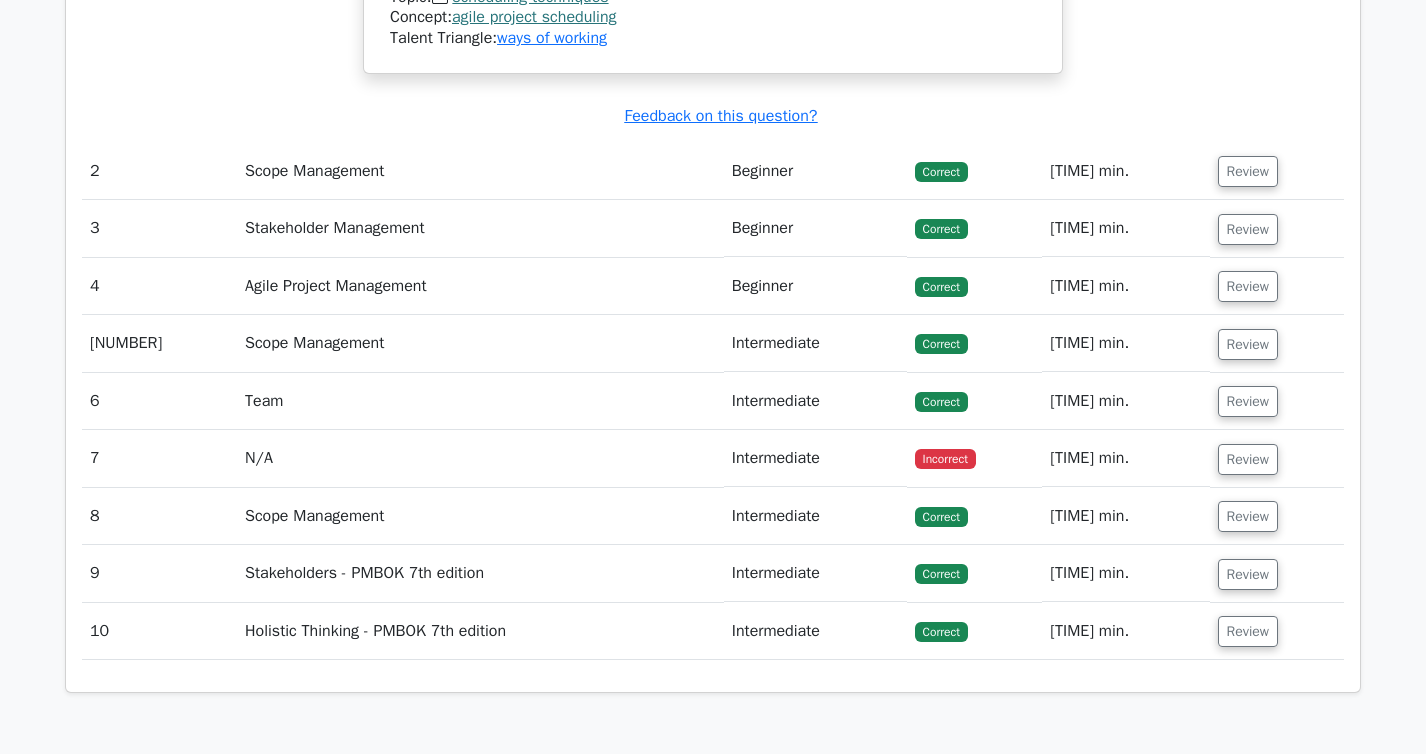 scroll, scrollTop: 2336, scrollLeft: 0, axis: vertical 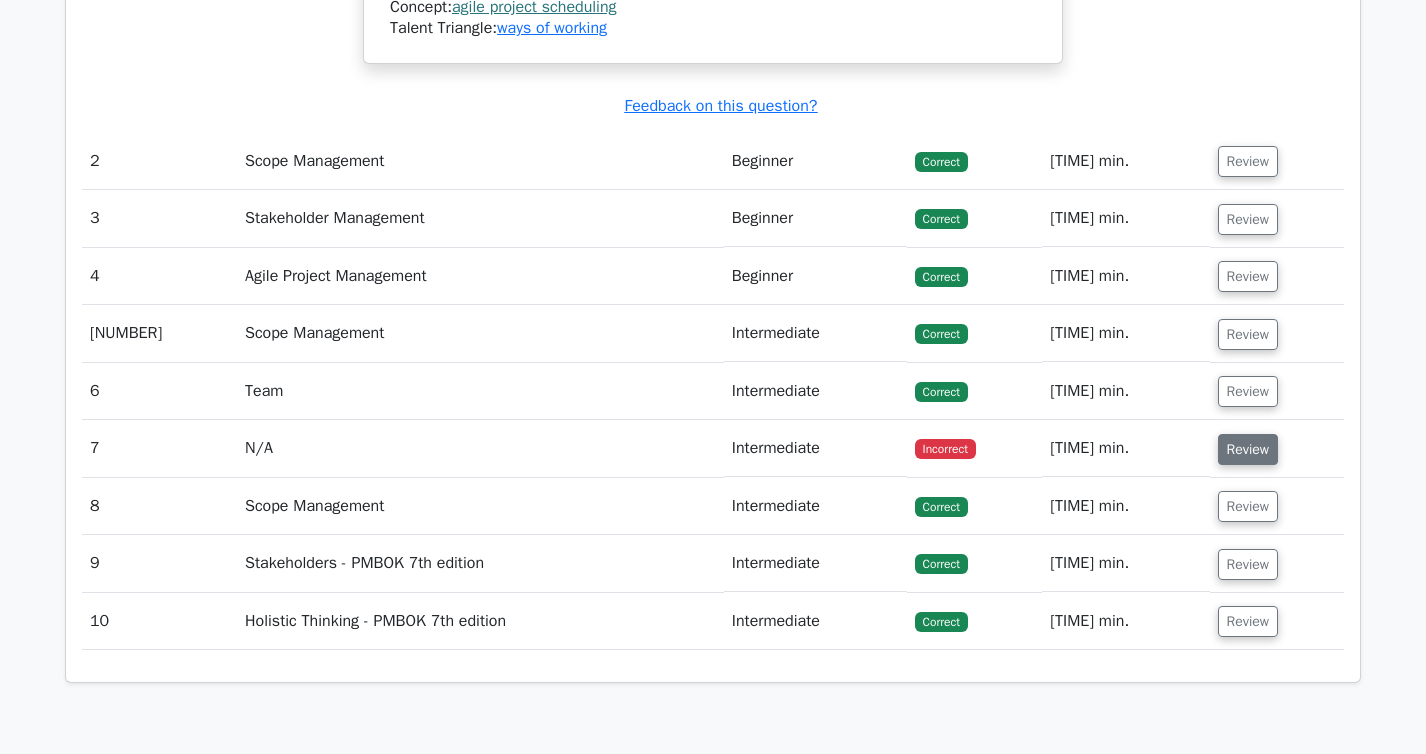 click on "Review" at bounding box center [1248, 449] 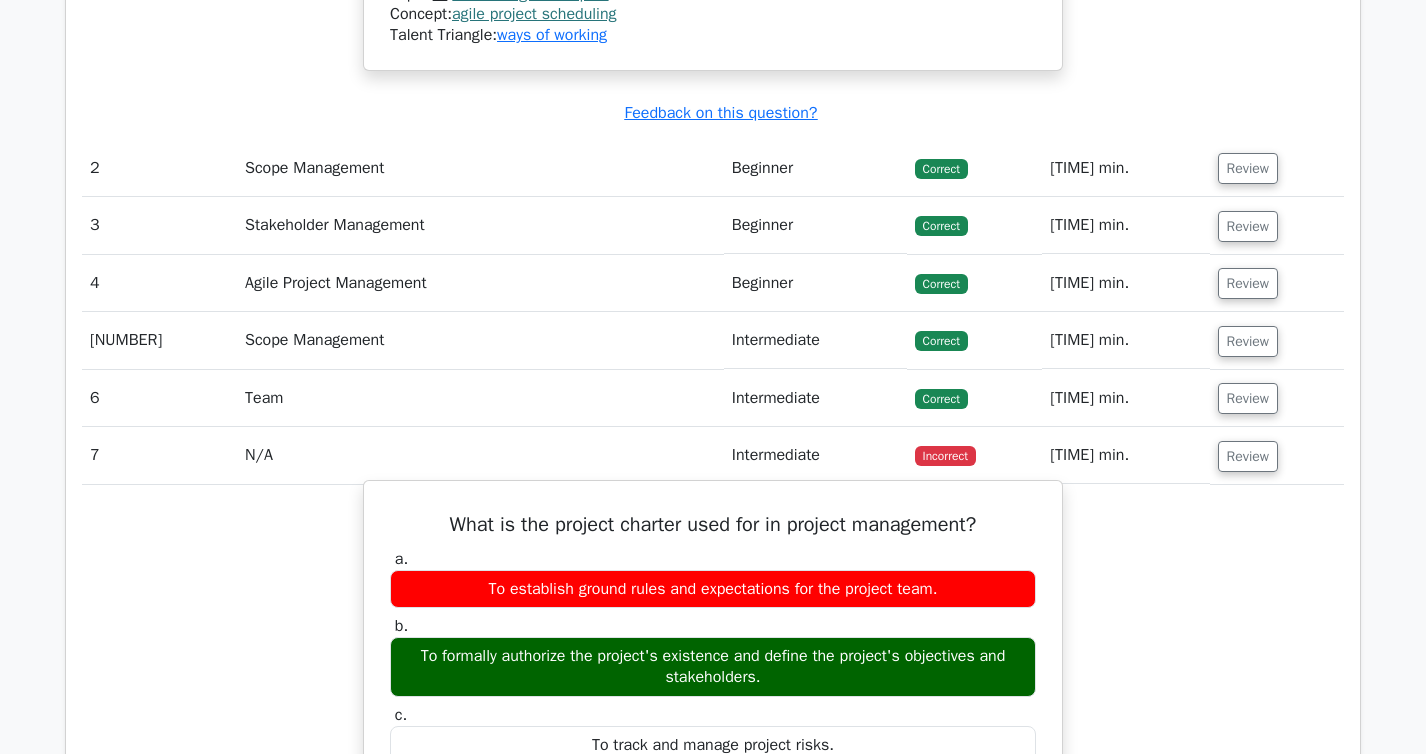 scroll, scrollTop: 2177, scrollLeft: 0, axis: vertical 